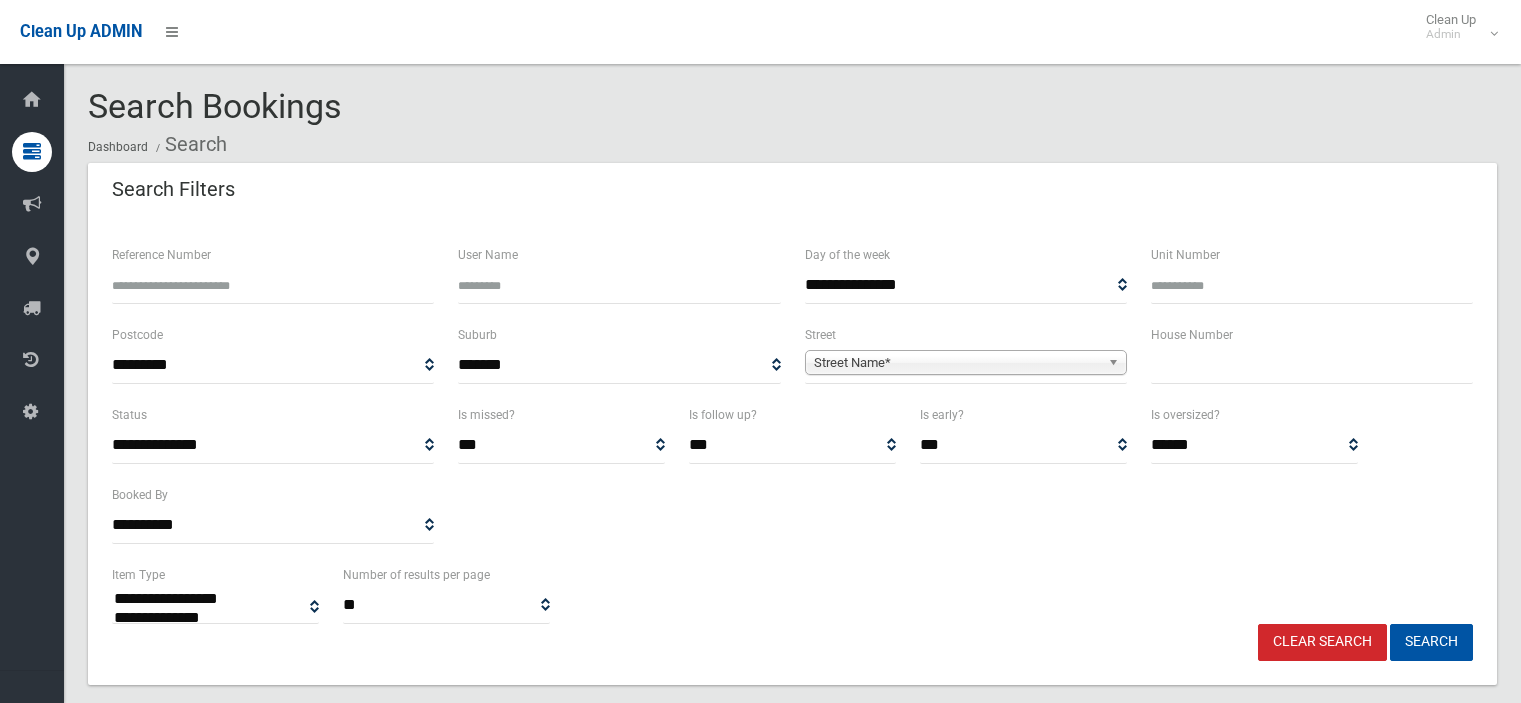 select 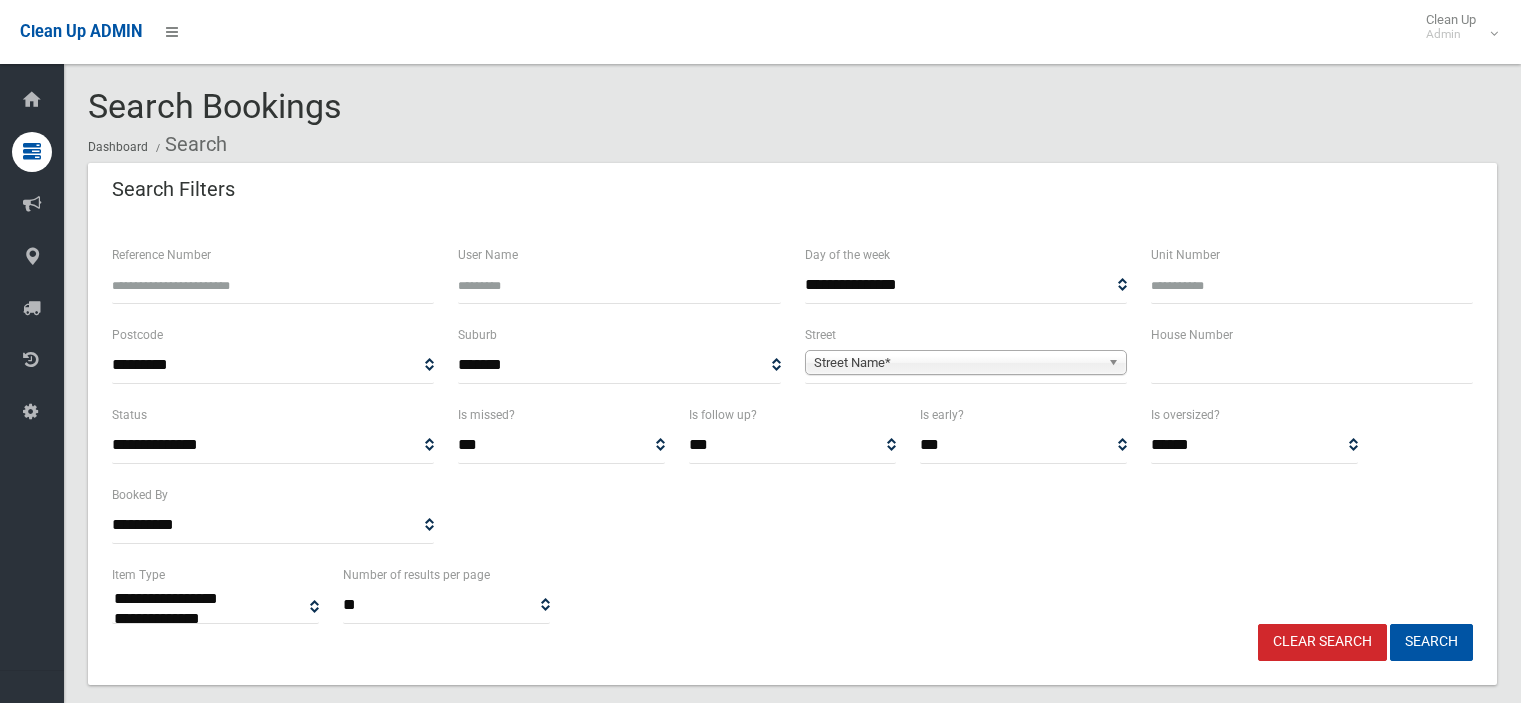 scroll, scrollTop: 0, scrollLeft: 0, axis: both 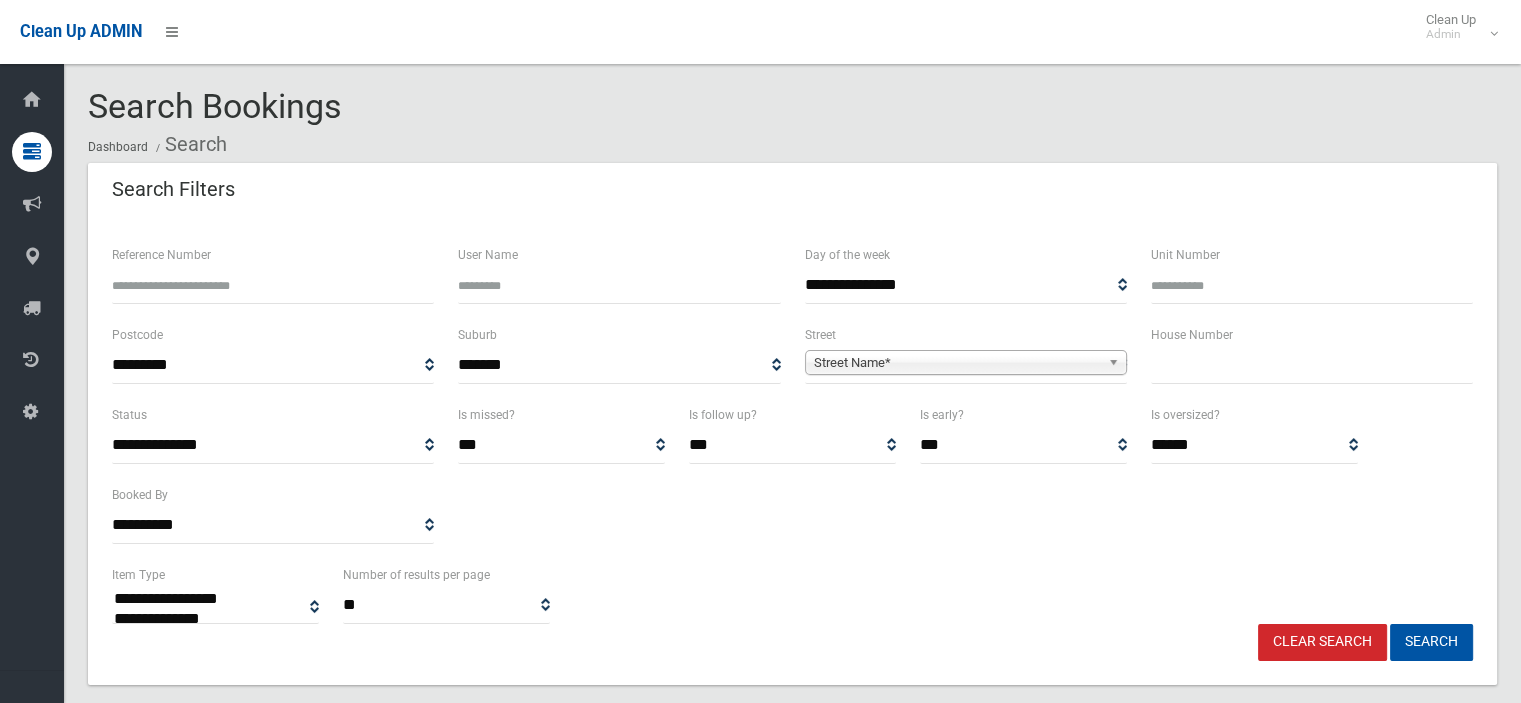 drag, startPoint x: 1196, startPoint y: 358, endPoint x: 1206, endPoint y: 354, distance: 10.770329 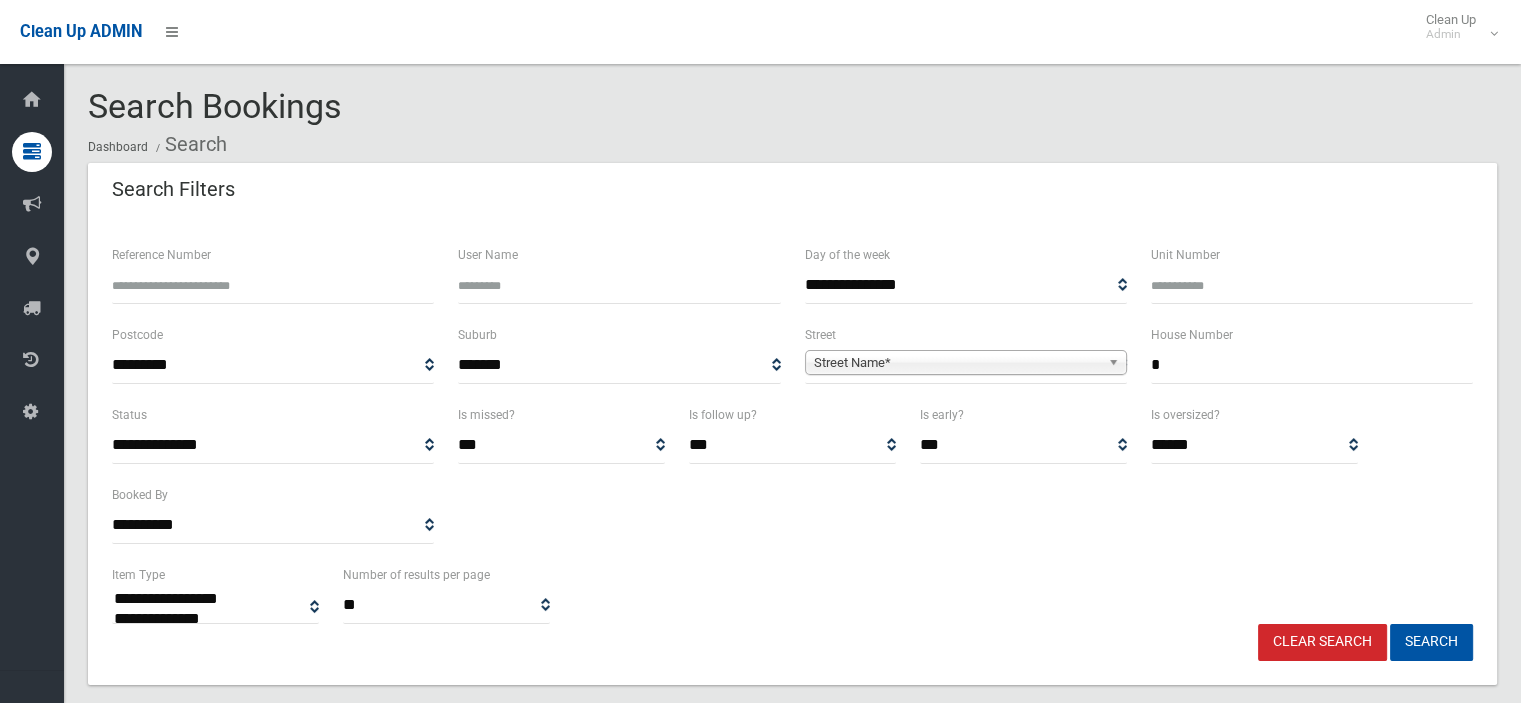 type on "*" 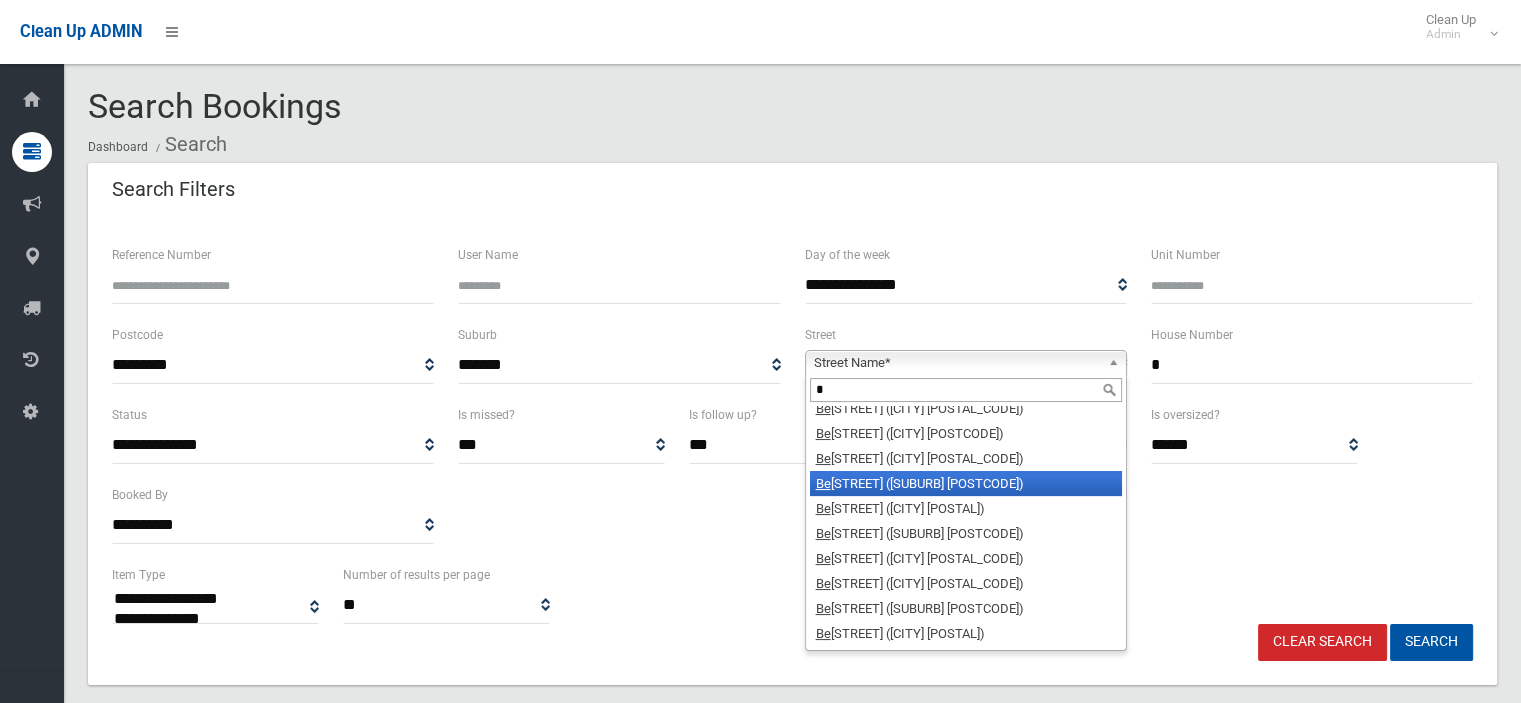 scroll, scrollTop: 0, scrollLeft: 0, axis: both 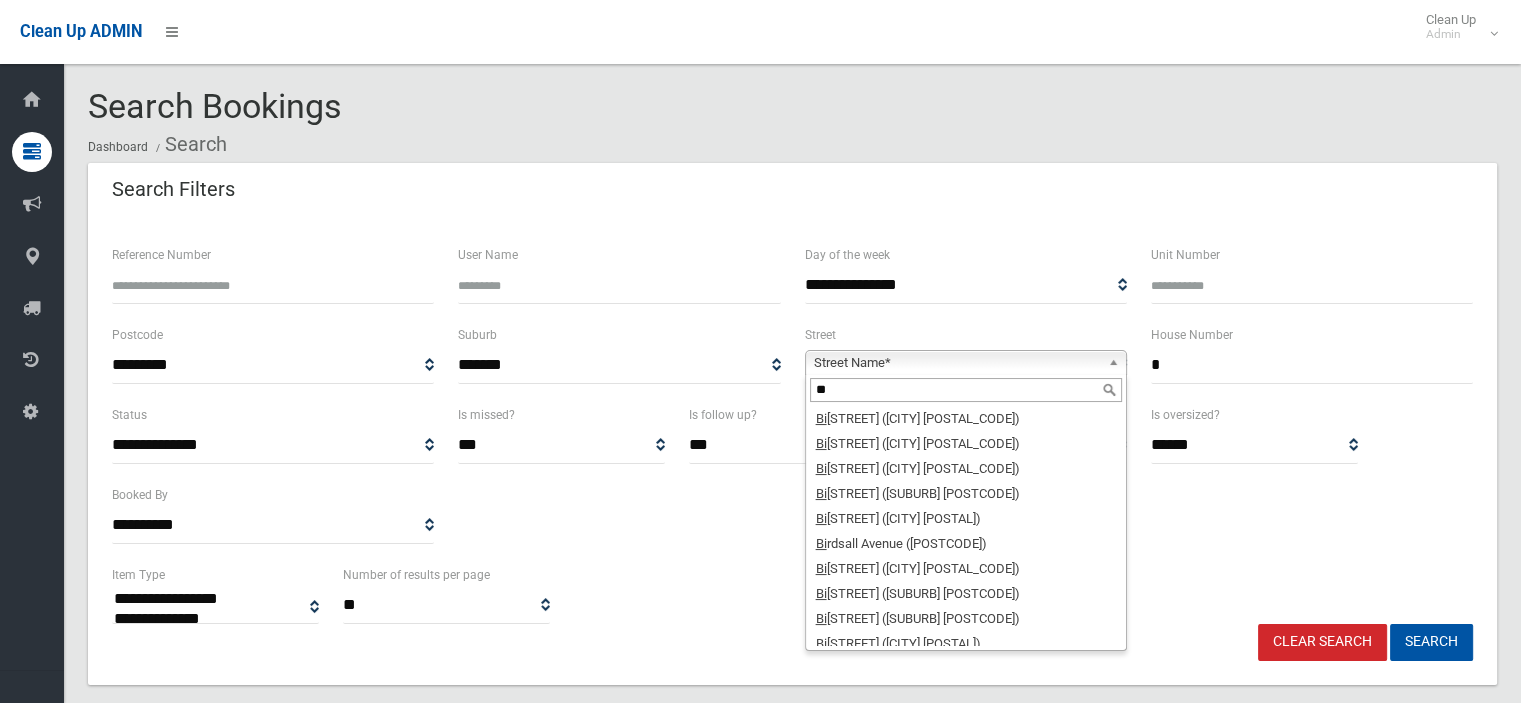 click on "**" at bounding box center (966, 390) 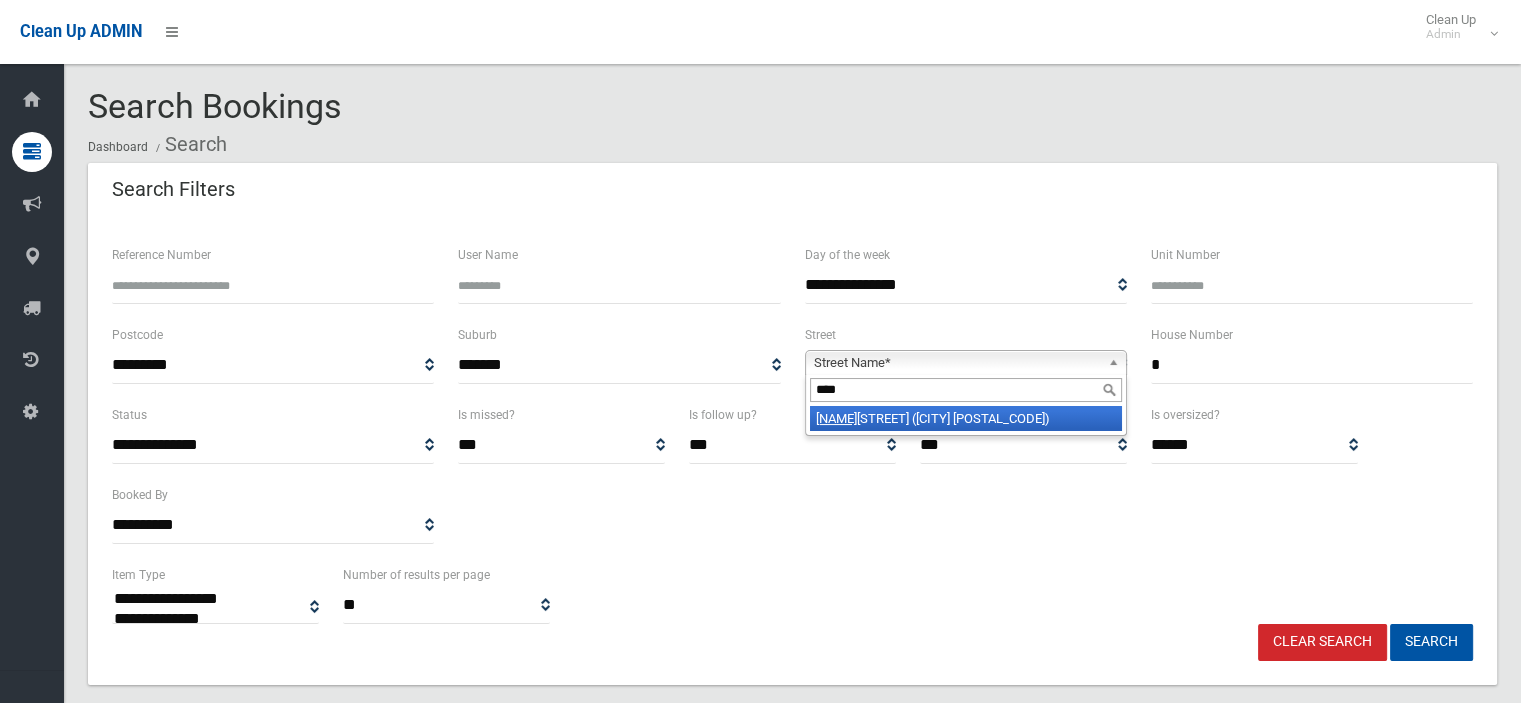 type on "****" 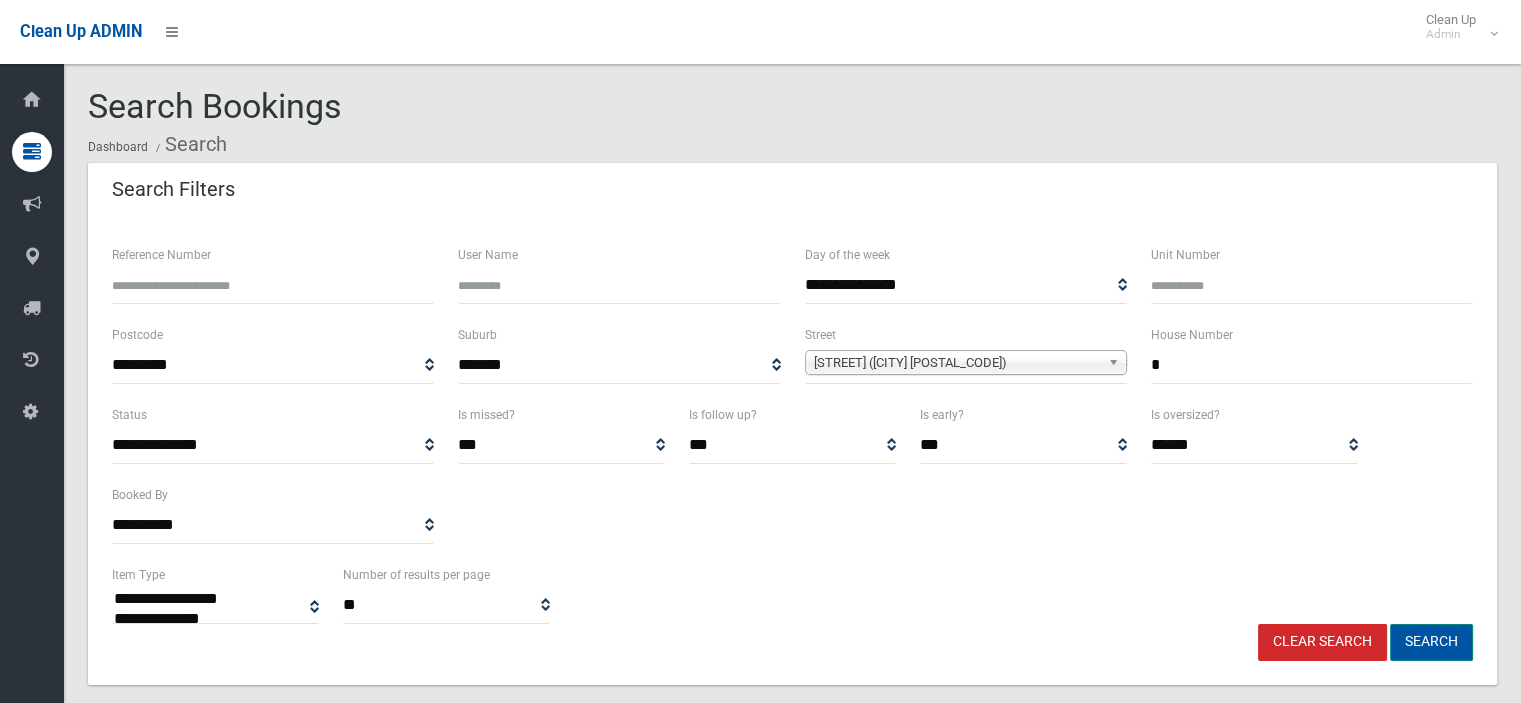 click on "Search" at bounding box center [1431, 642] 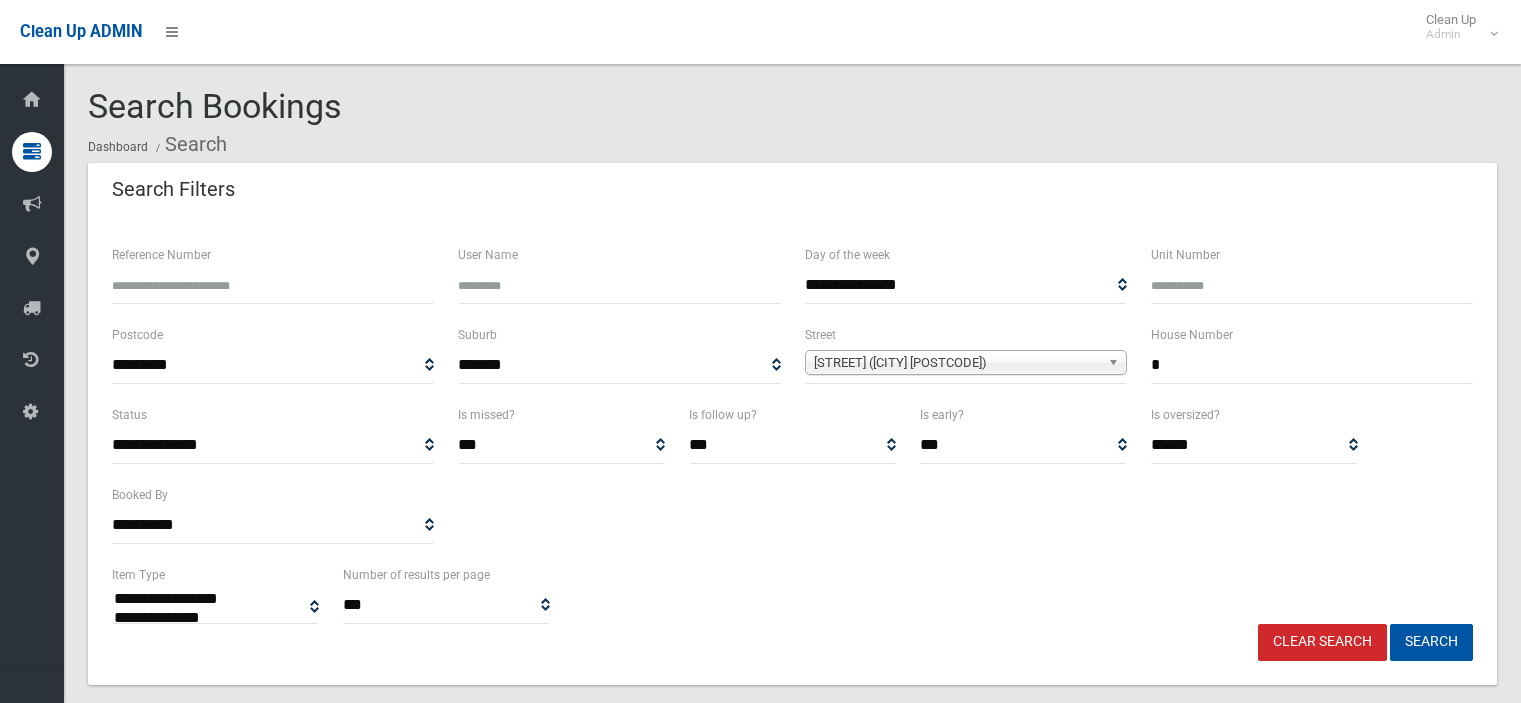 select 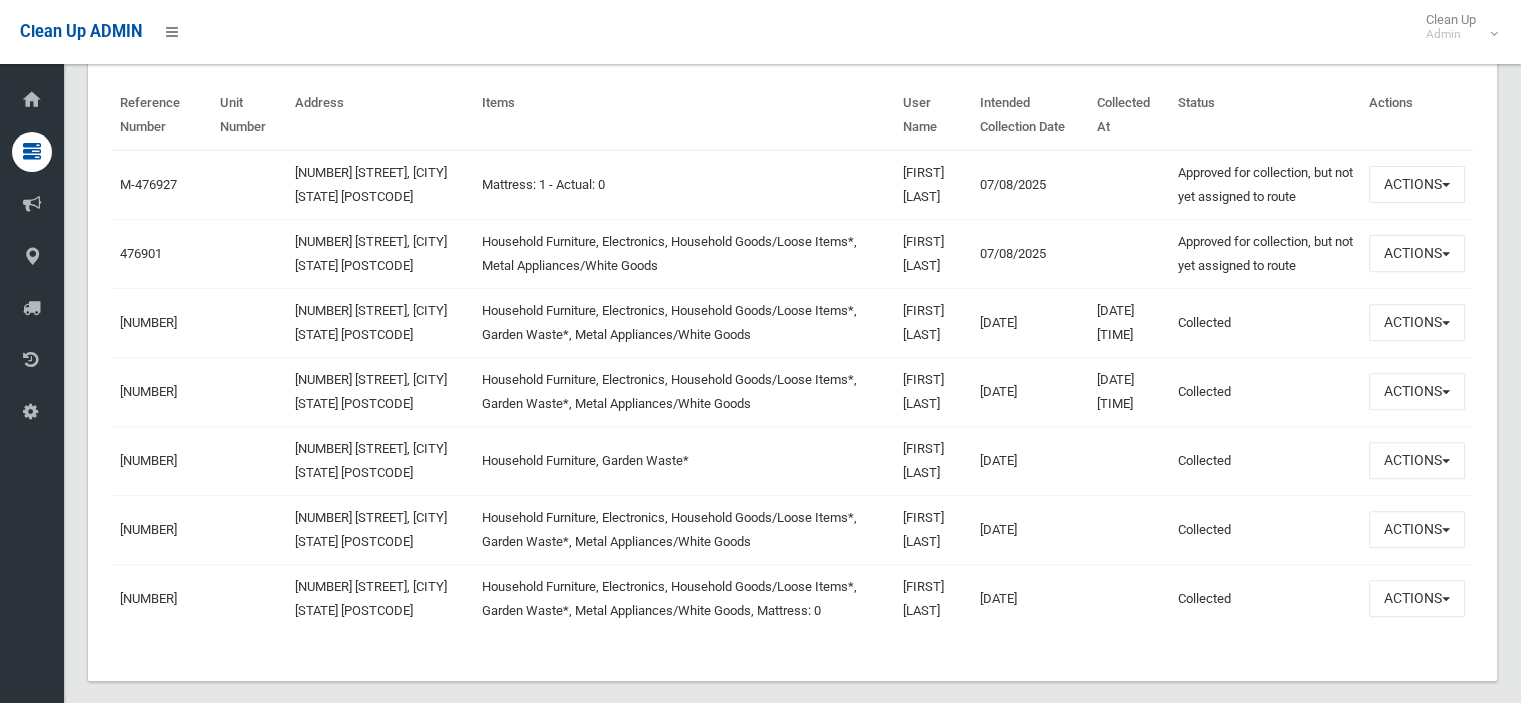 scroll, scrollTop: 731, scrollLeft: 0, axis: vertical 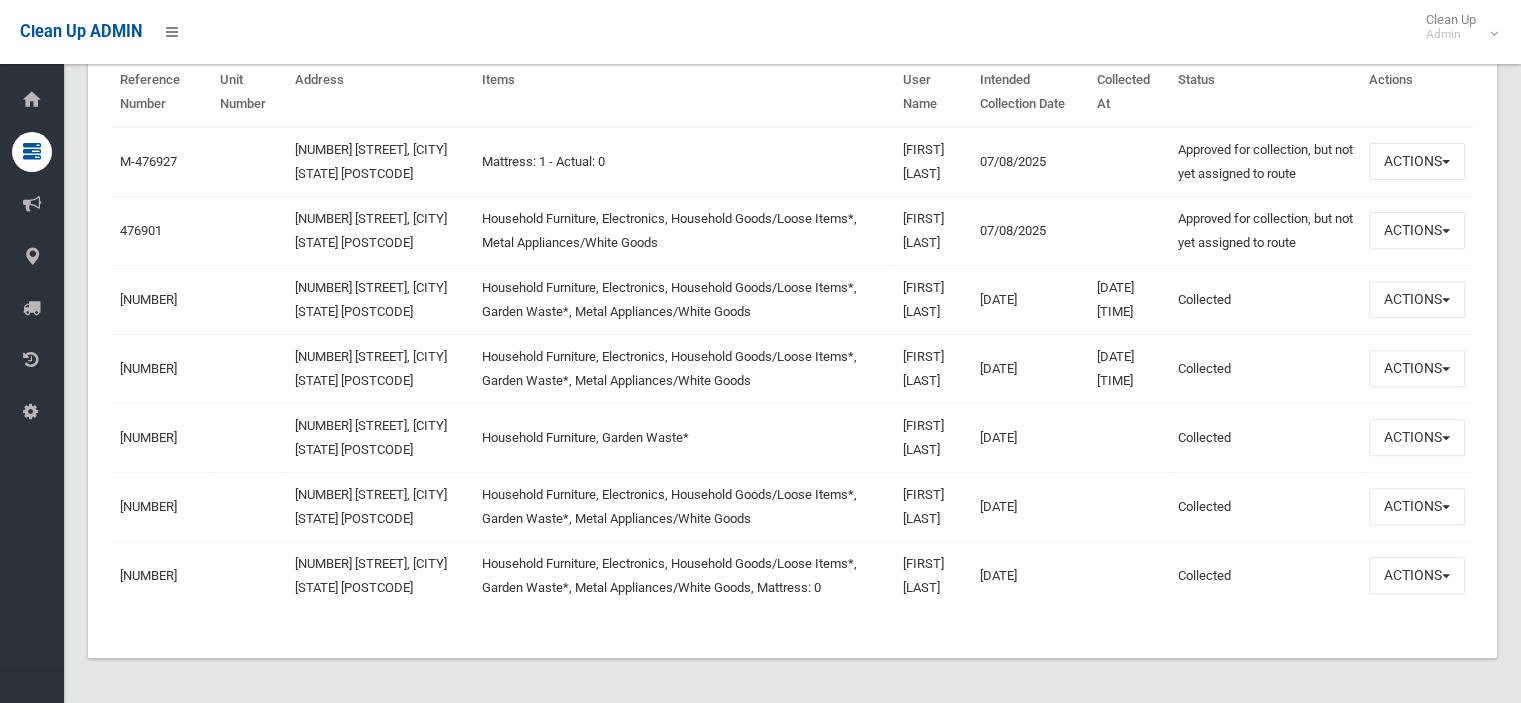 click on "[DATE] [TIME]" at bounding box center (1129, 299) 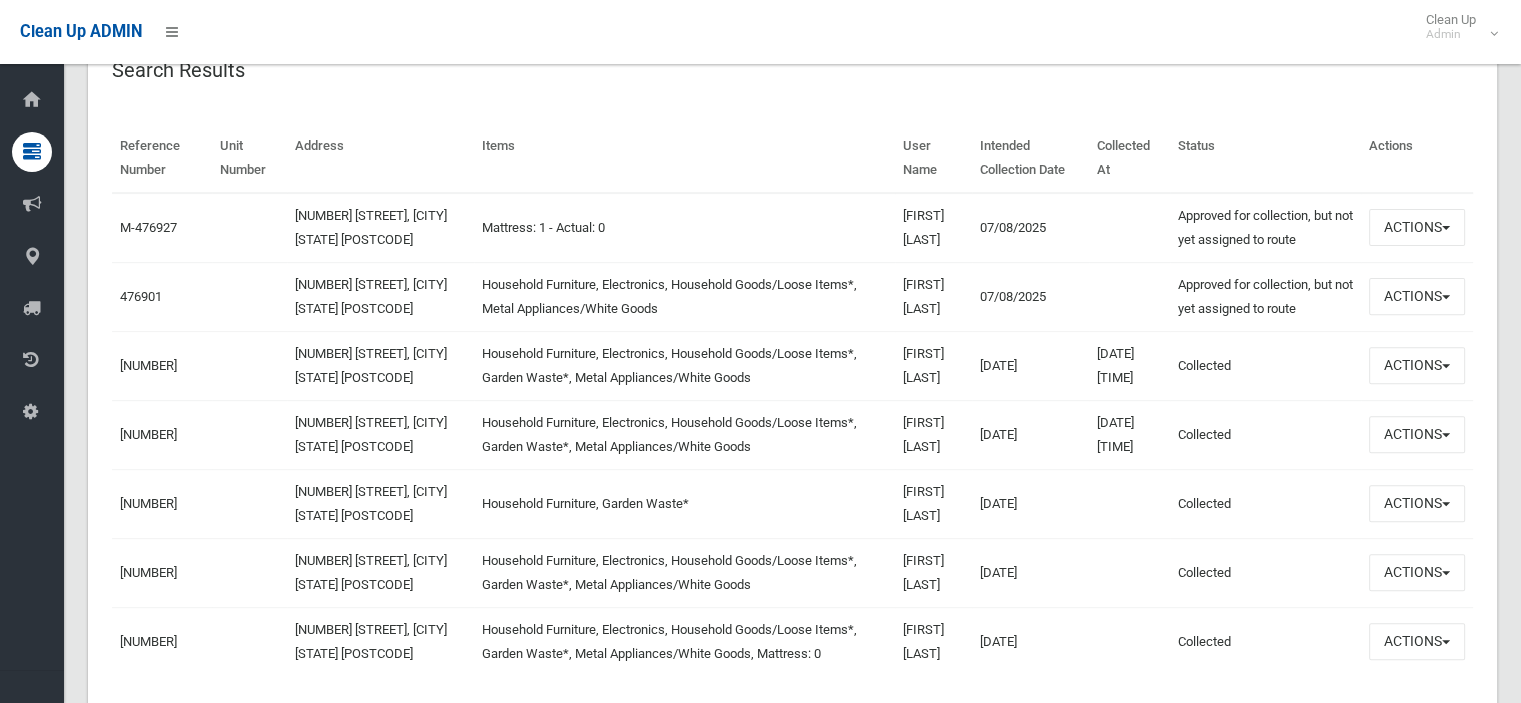 scroll, scrollTop: 631, scrollLeft: 0, axis: vertical 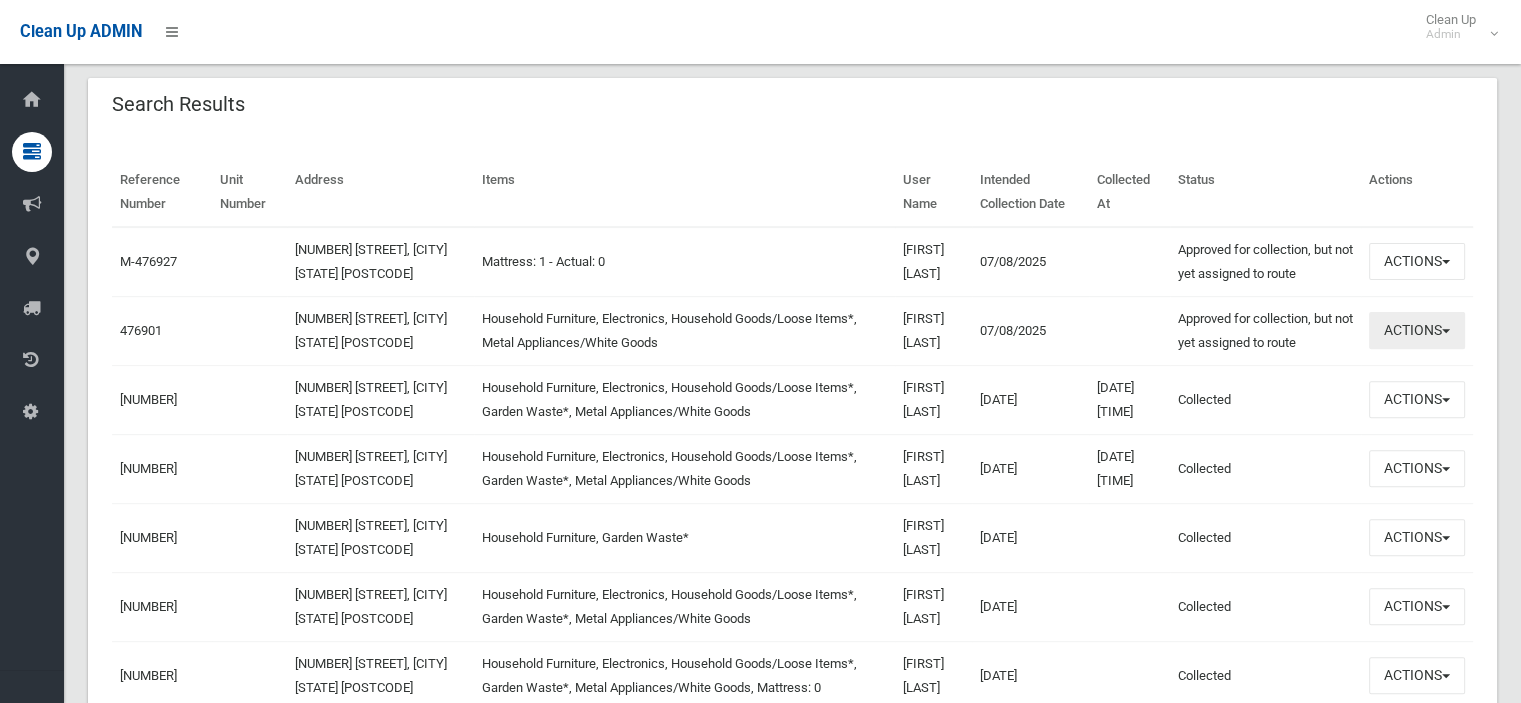 click on "Actions" at bounding box center (1417, 330) 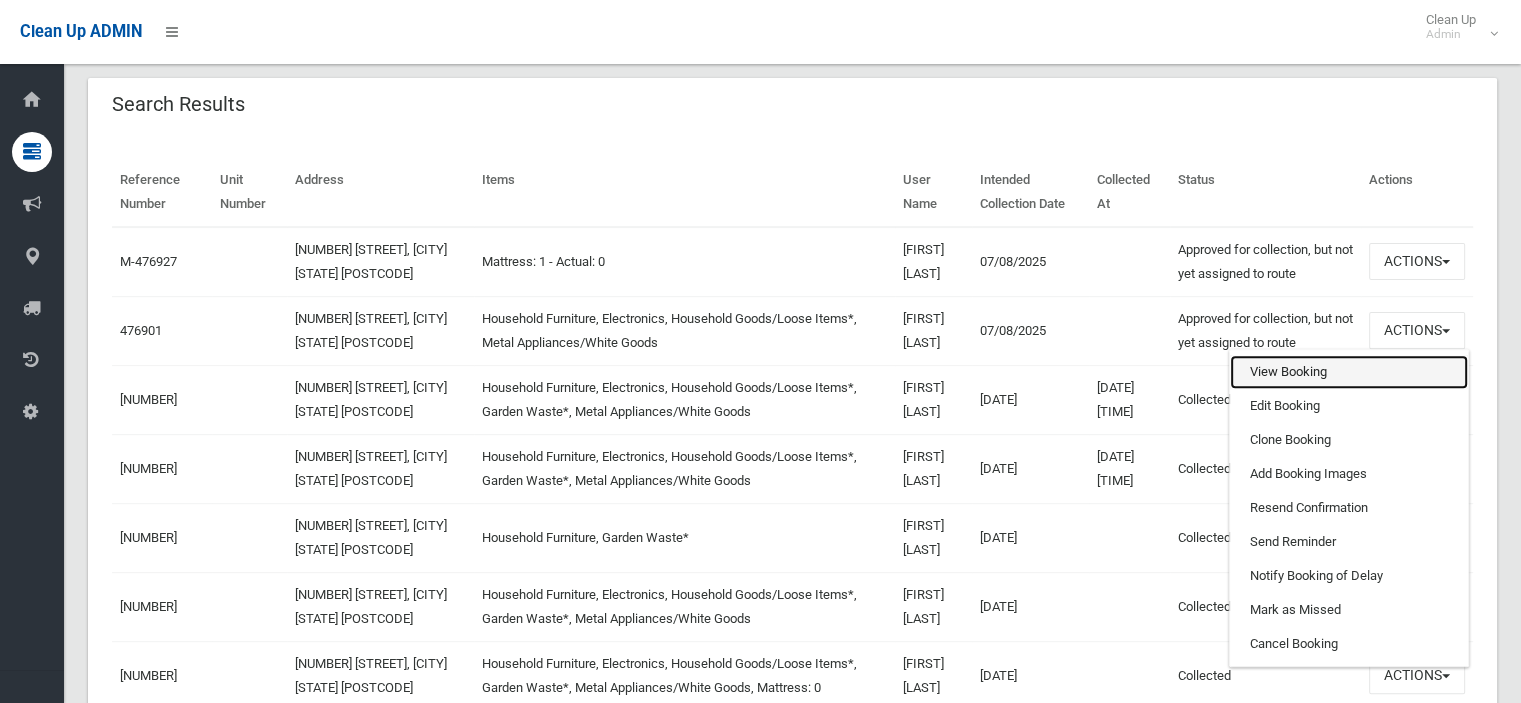 click on "View Booking" at bounding box center (1349, 372) 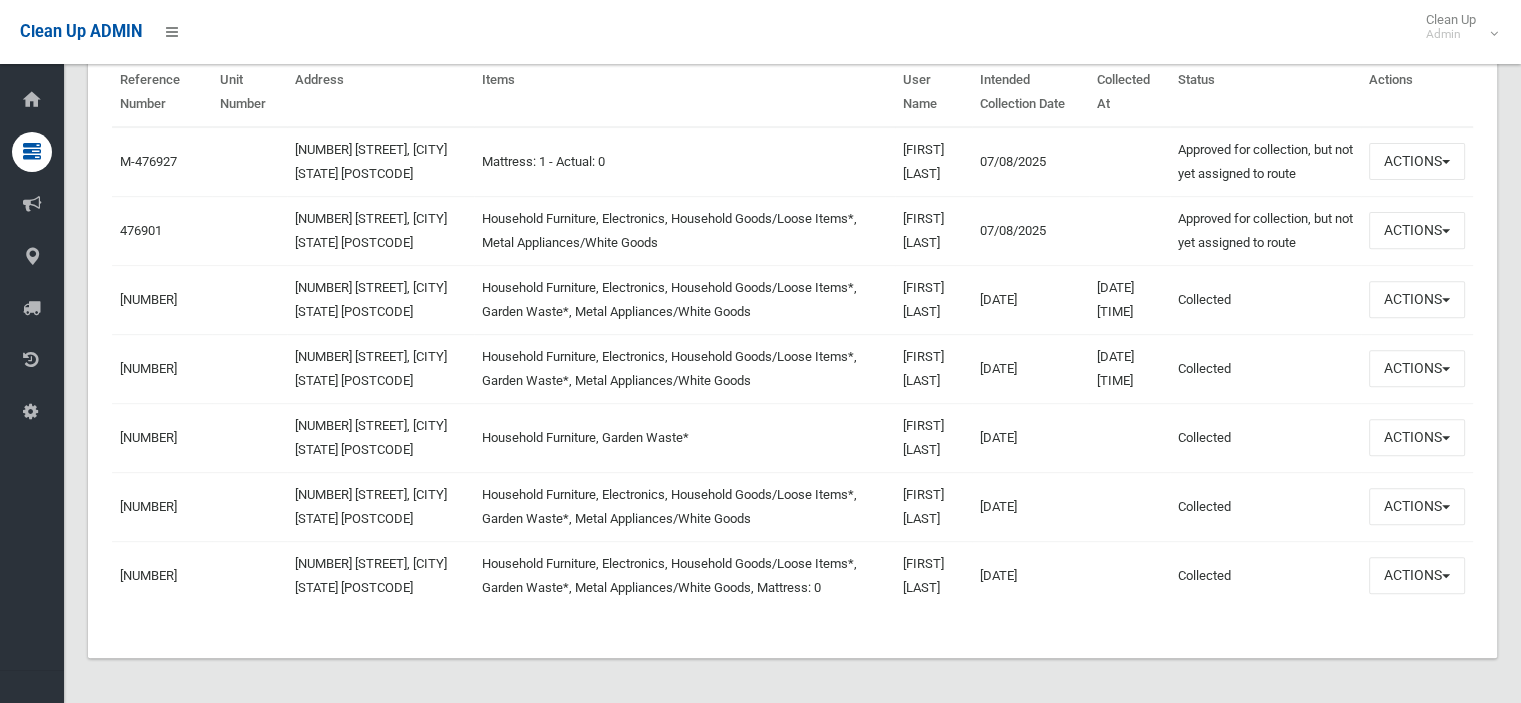 scroll, scrollTop: 631, scrollLeft: 0, axis: vertical 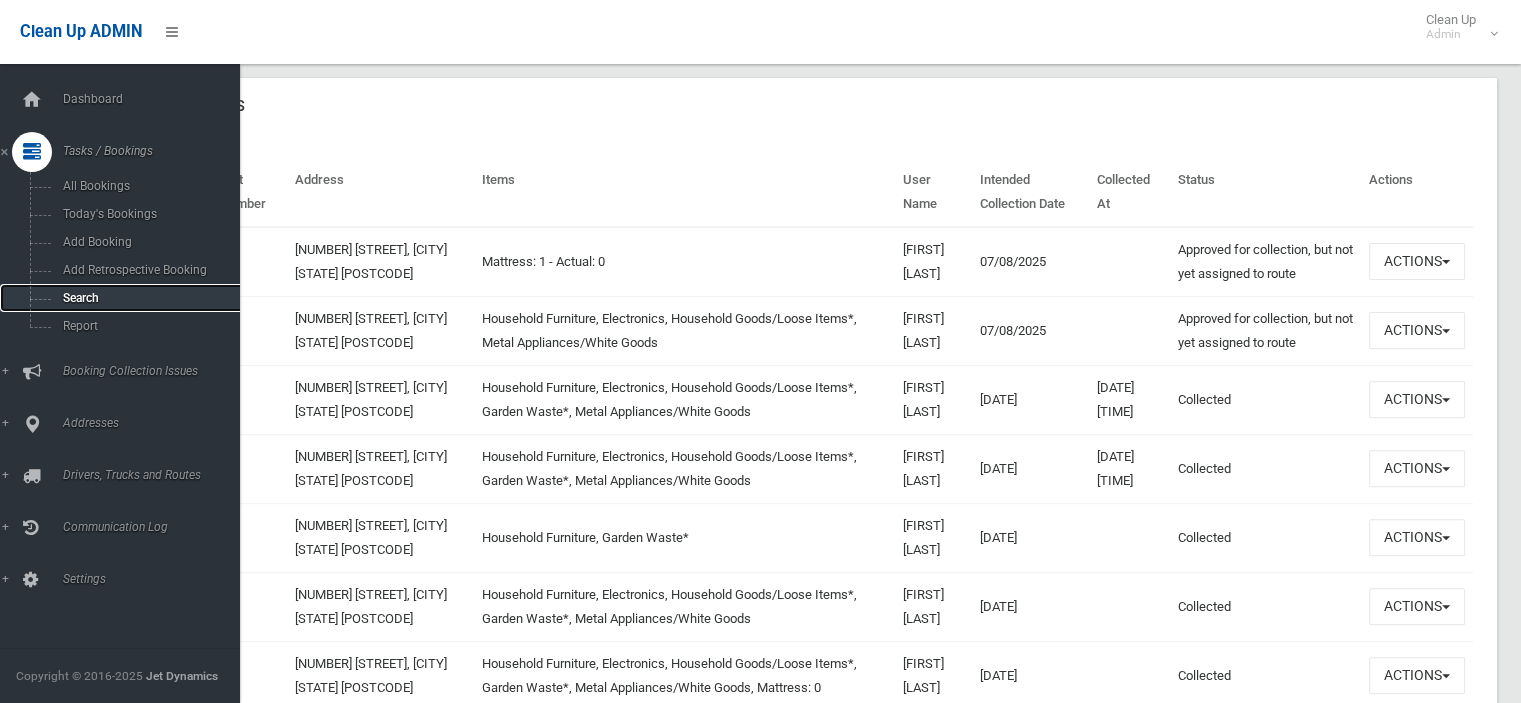 click on "Search" at bounding box center (147, 298) 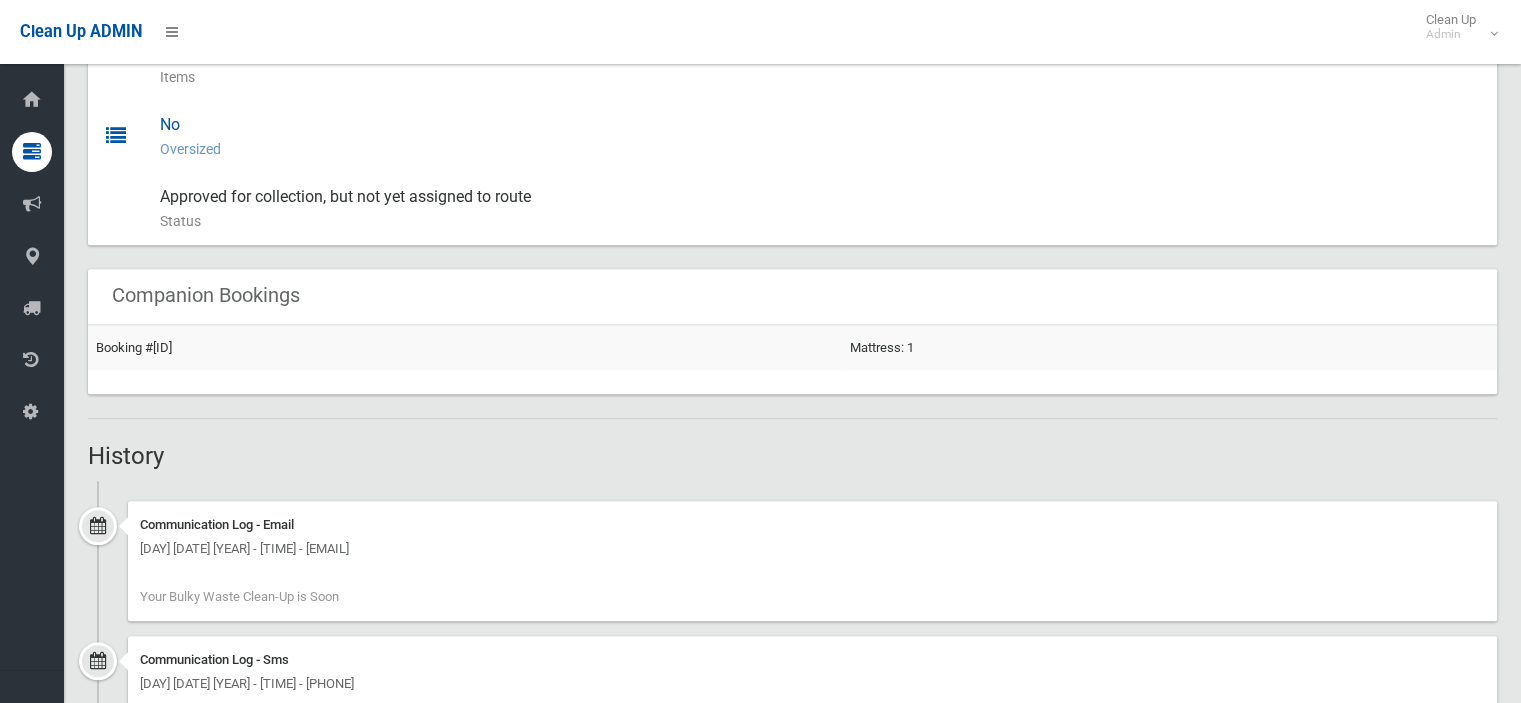 scroll, scrollTop: 1000, scrollLeft: 0, axis: vertical 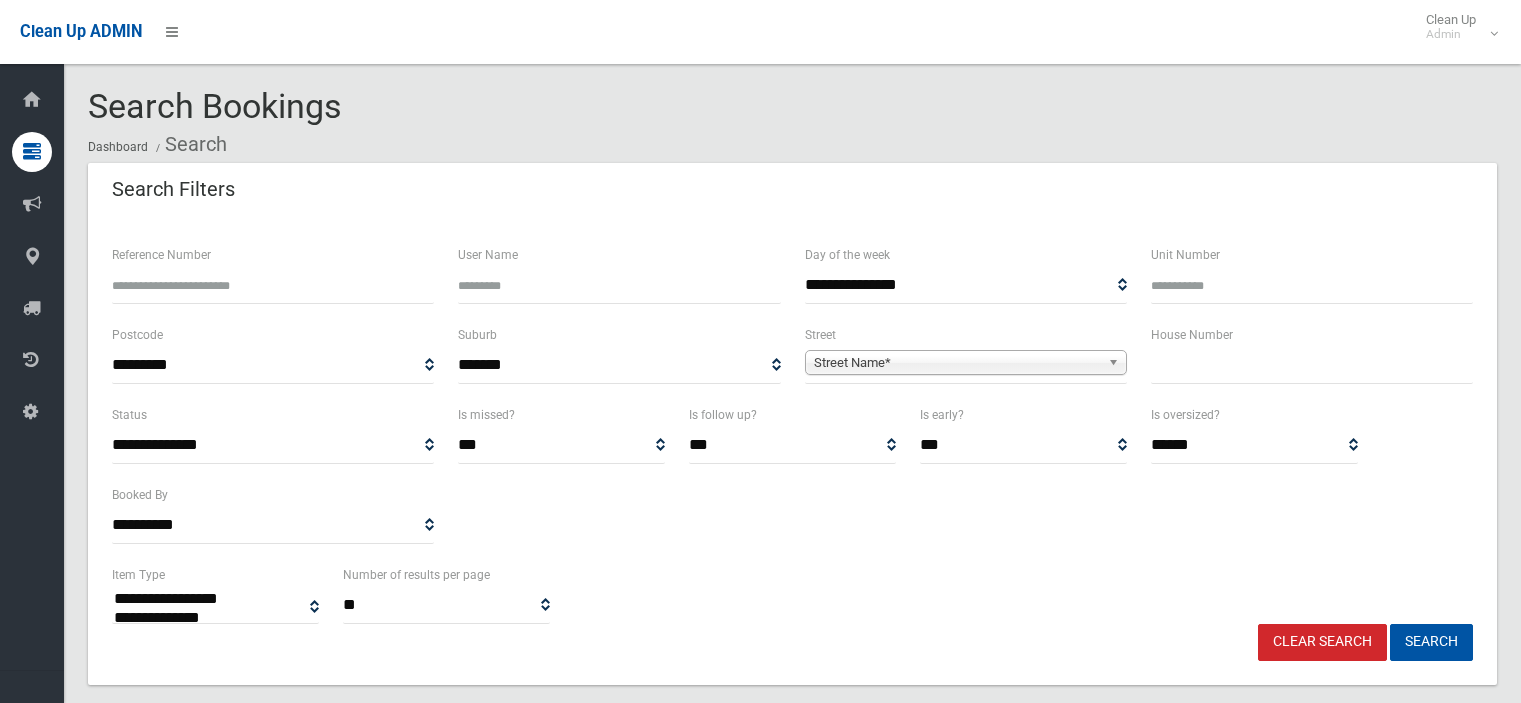 select 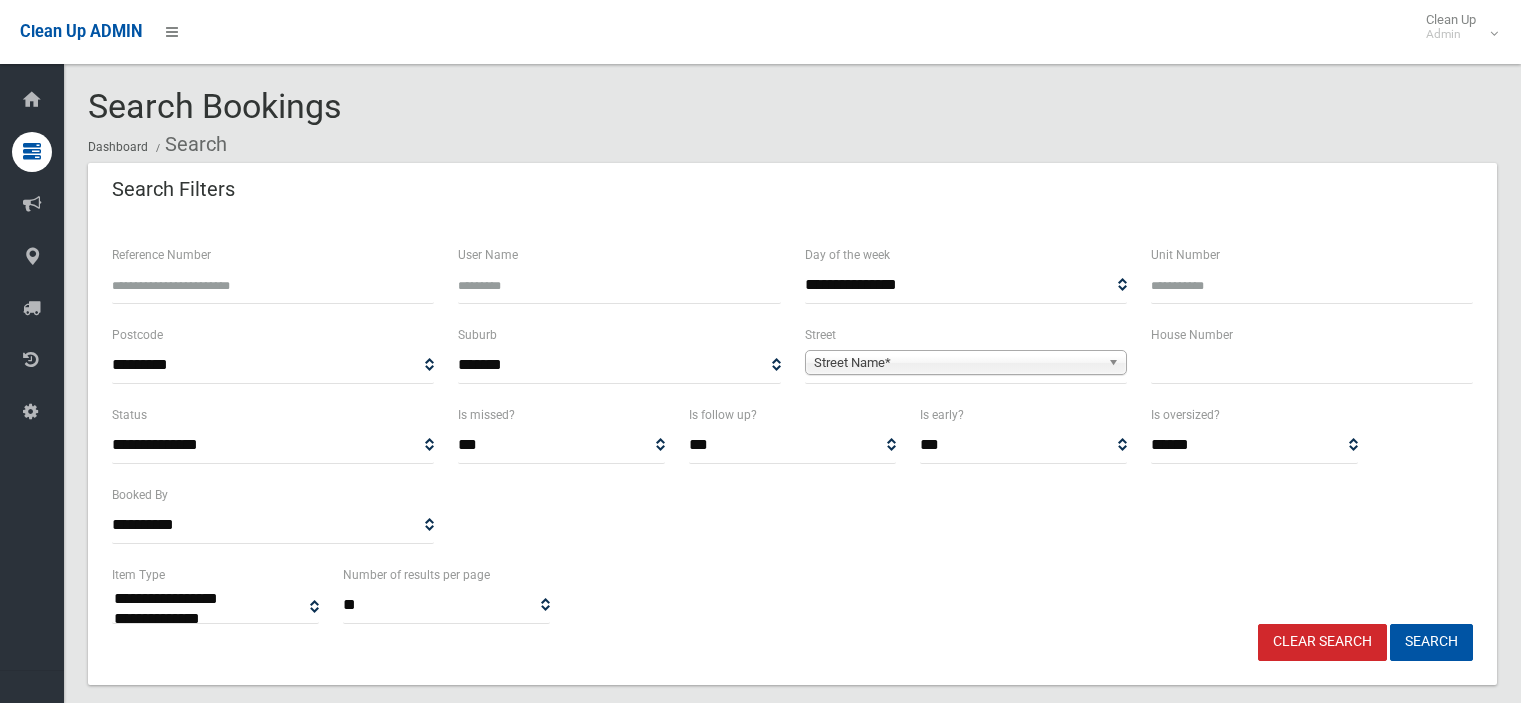 scroll, scrollTop: 0, scrollLeft: 0, axis: both 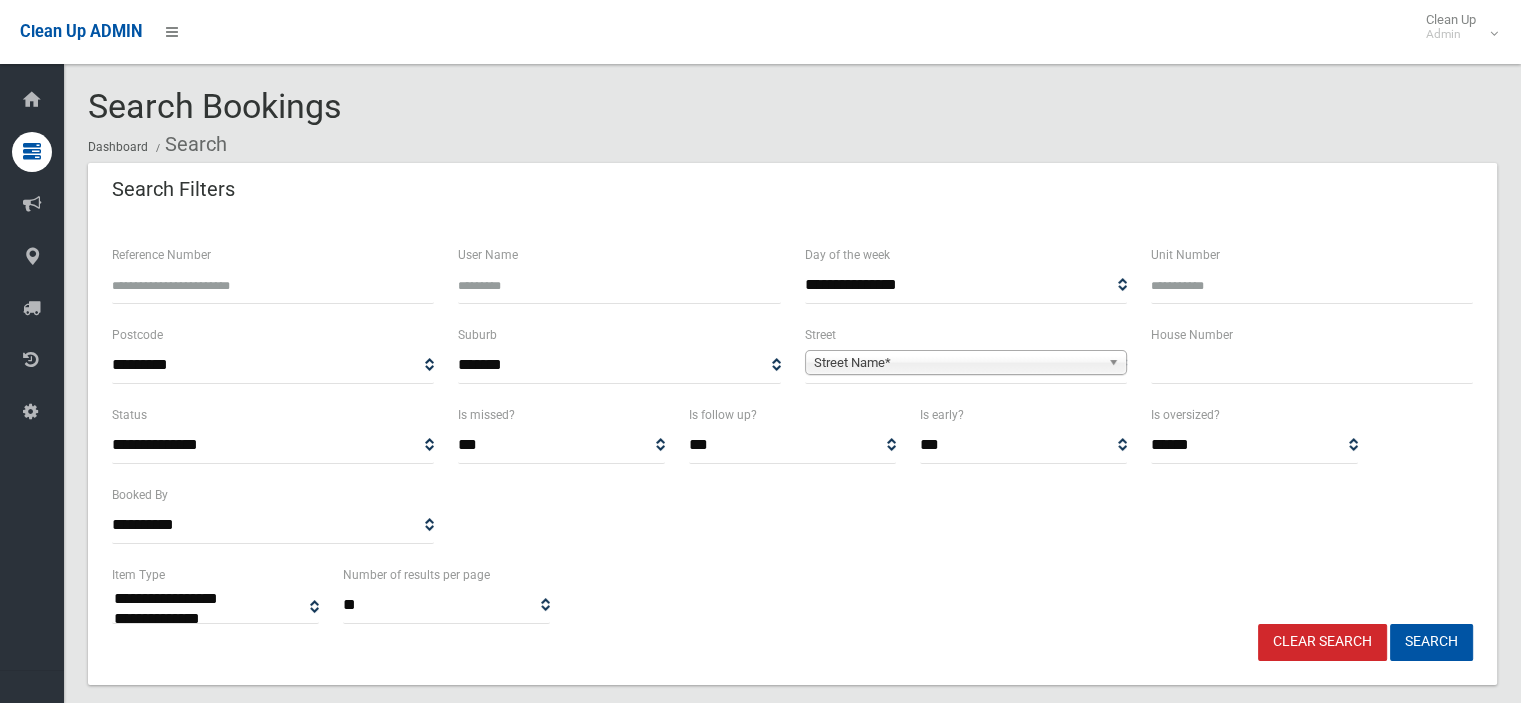click at bounding box center [1312, 365] 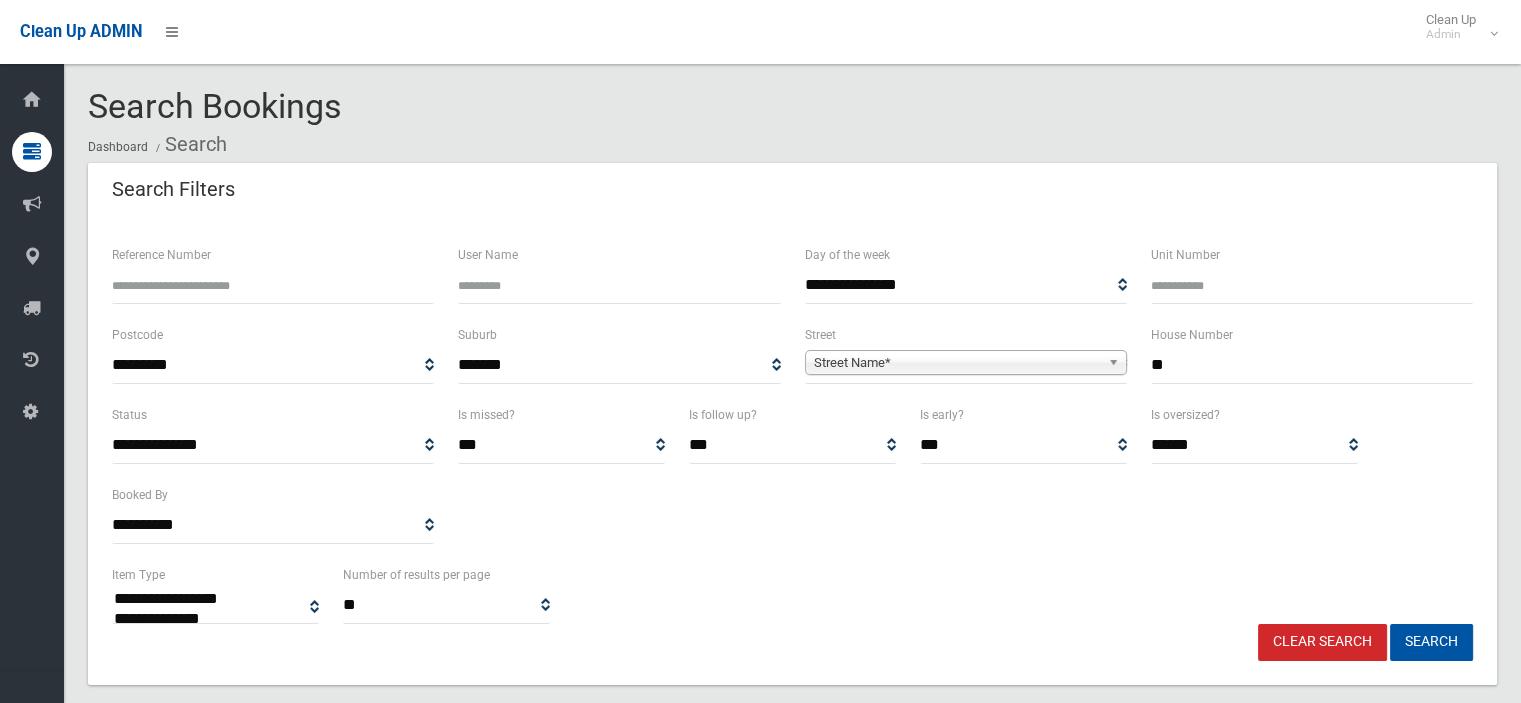 type on "*" 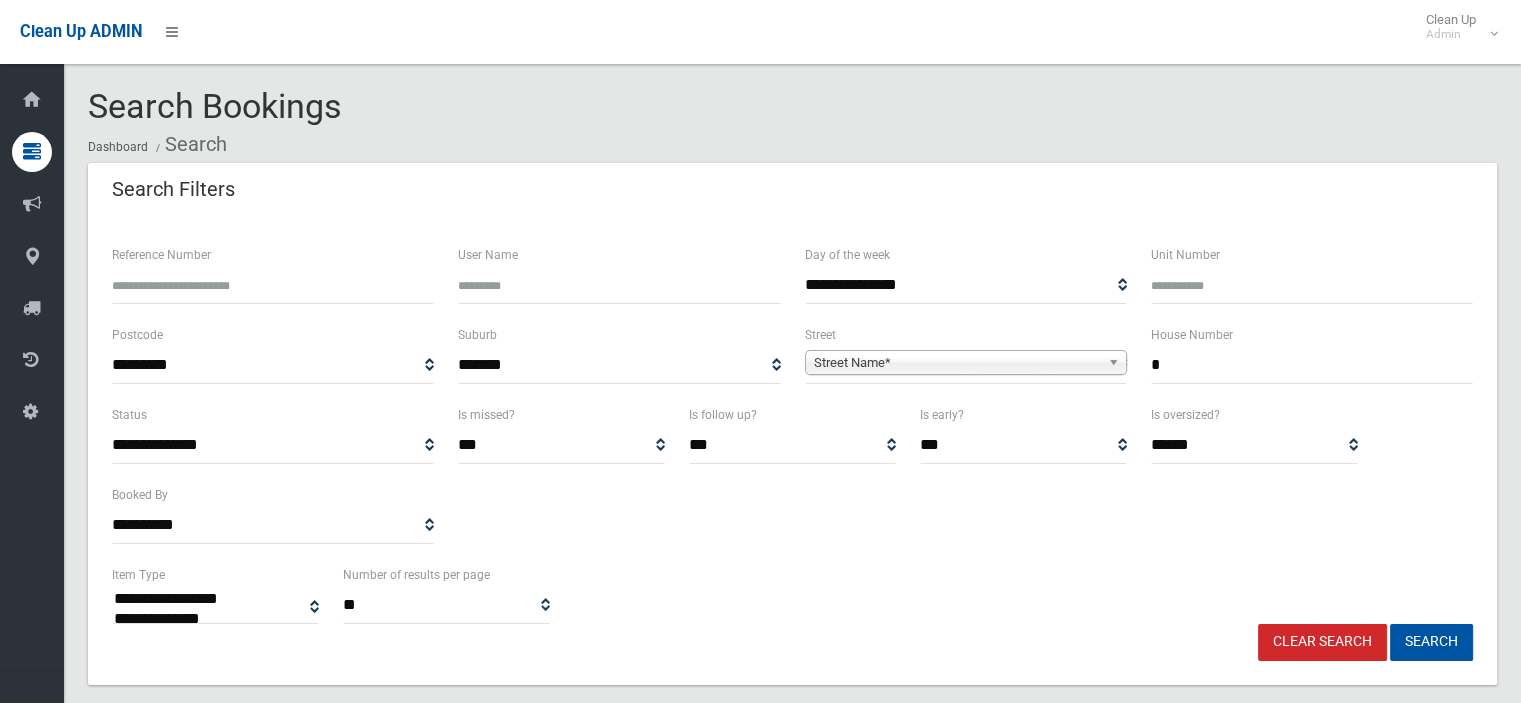 type 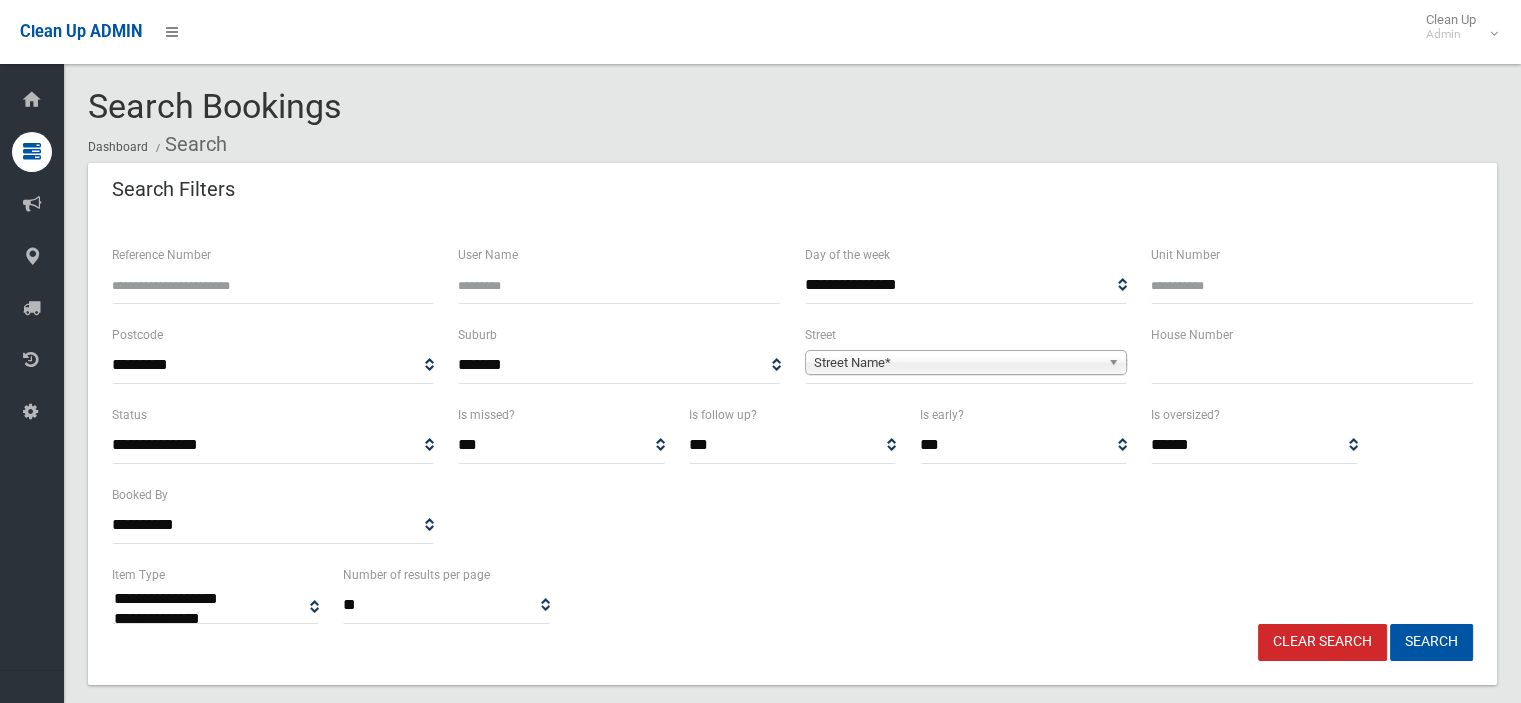 click on "Reference Number" at bounding box center (273, 285) 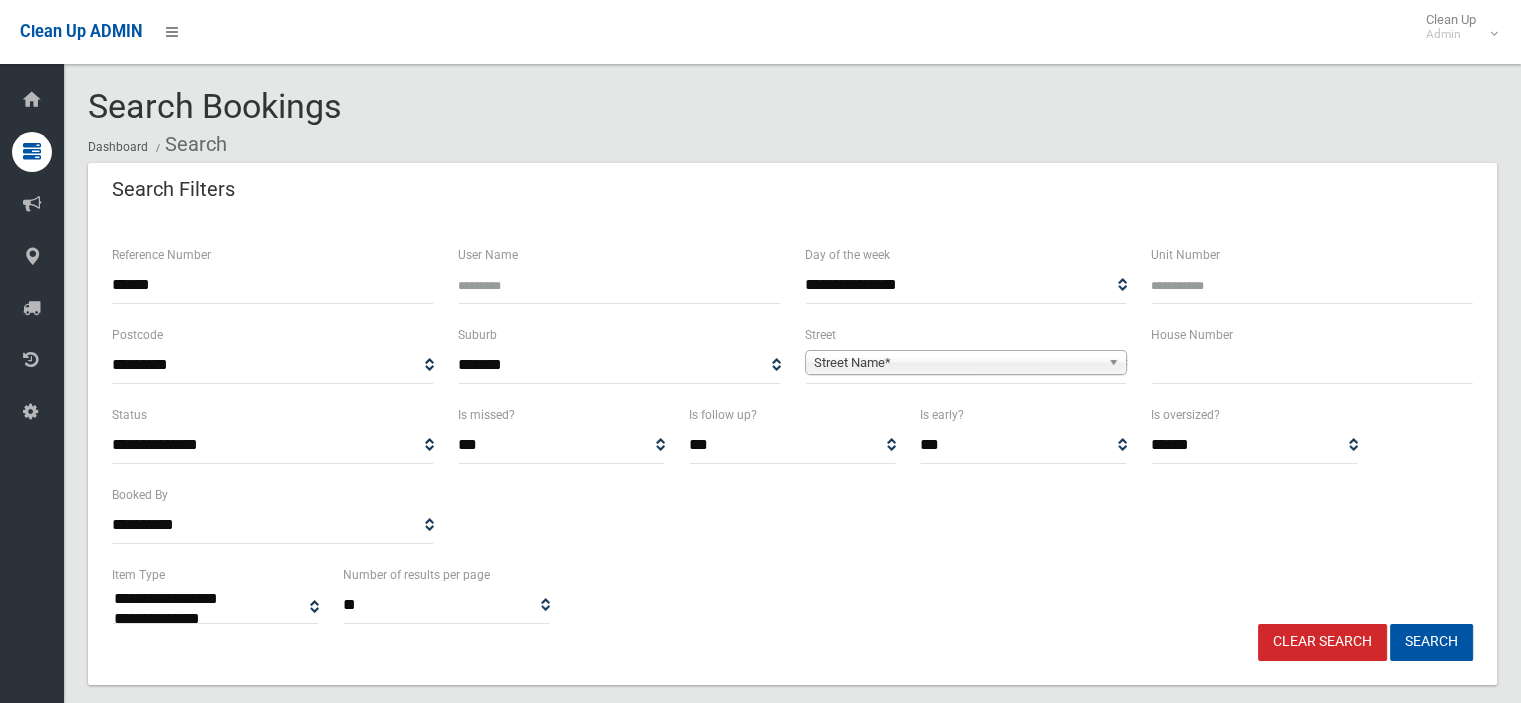 type on "******" 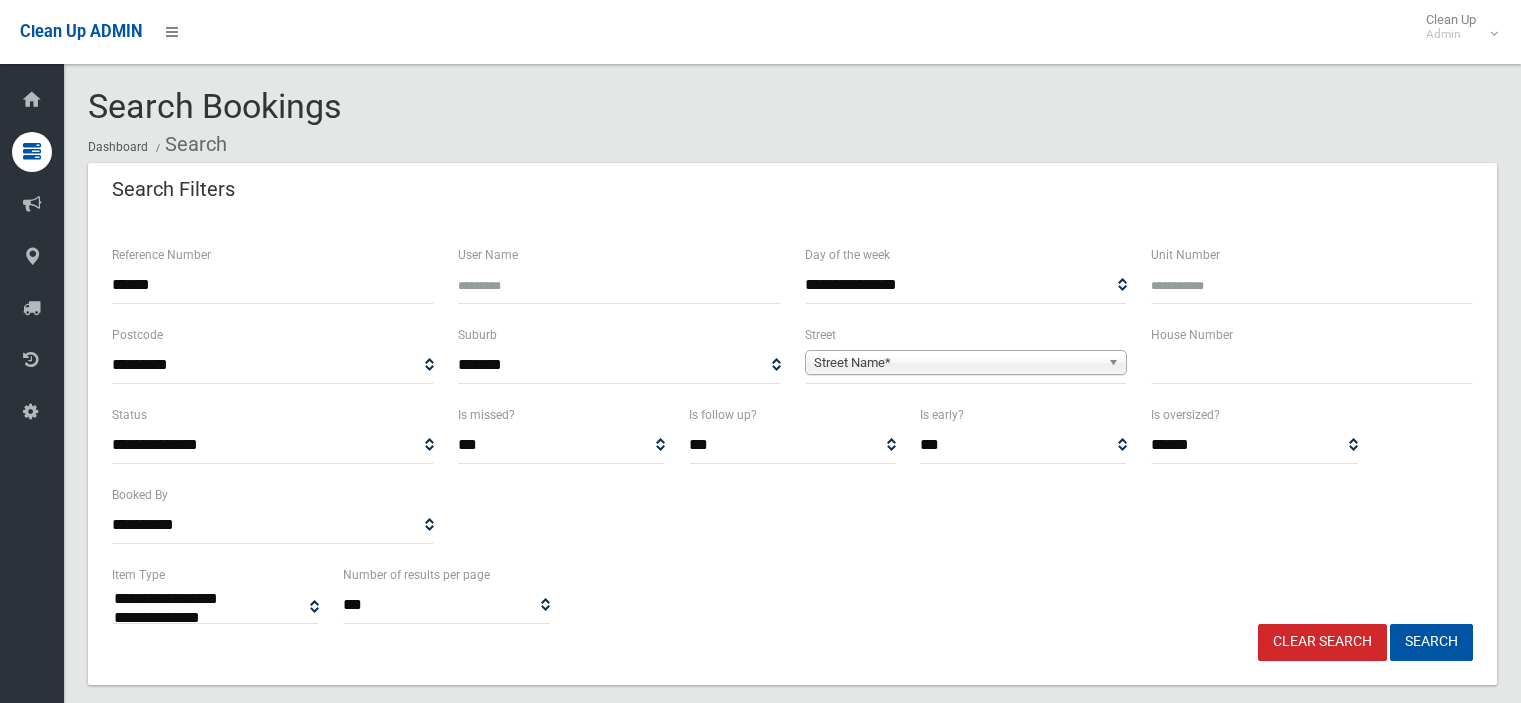 select 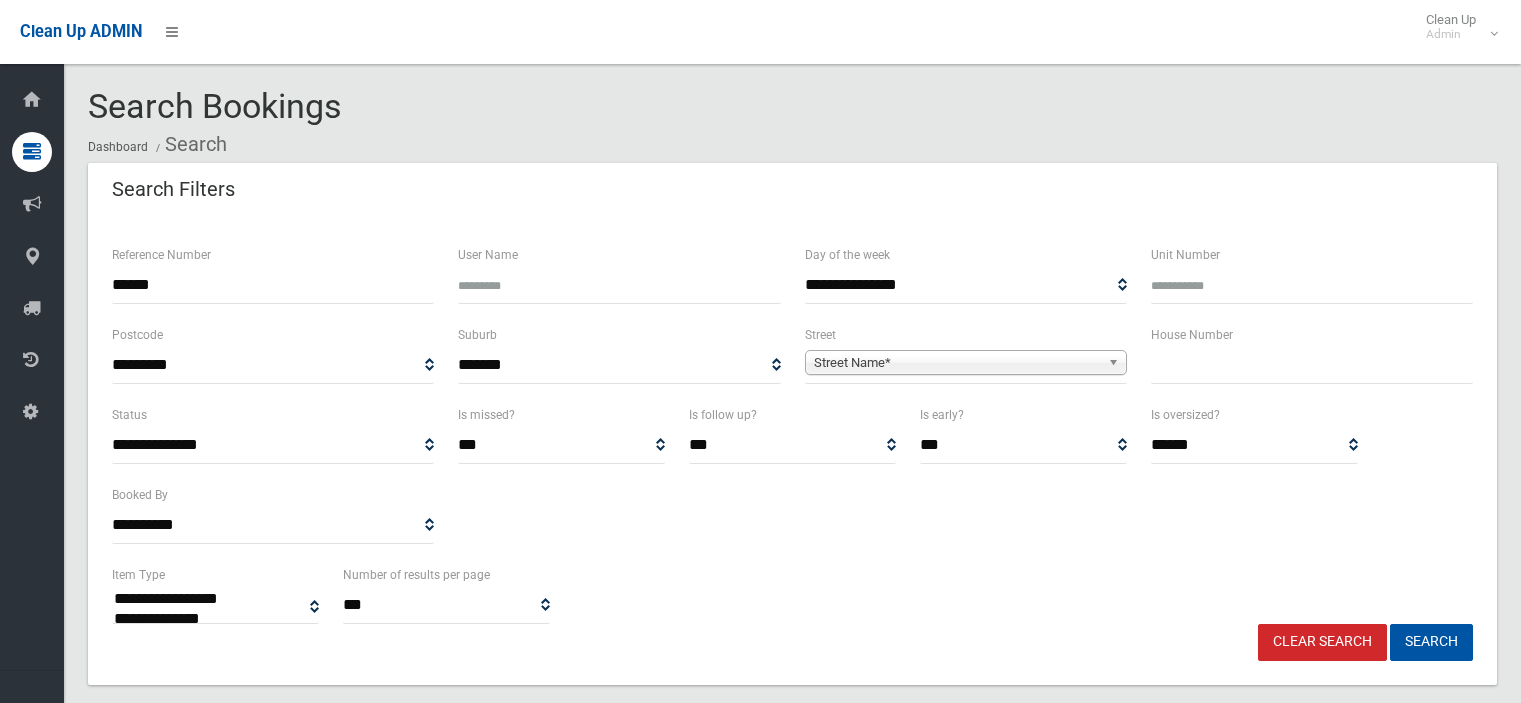 scroll, scrollTop: 0, scrollLeft: 0, axis: both 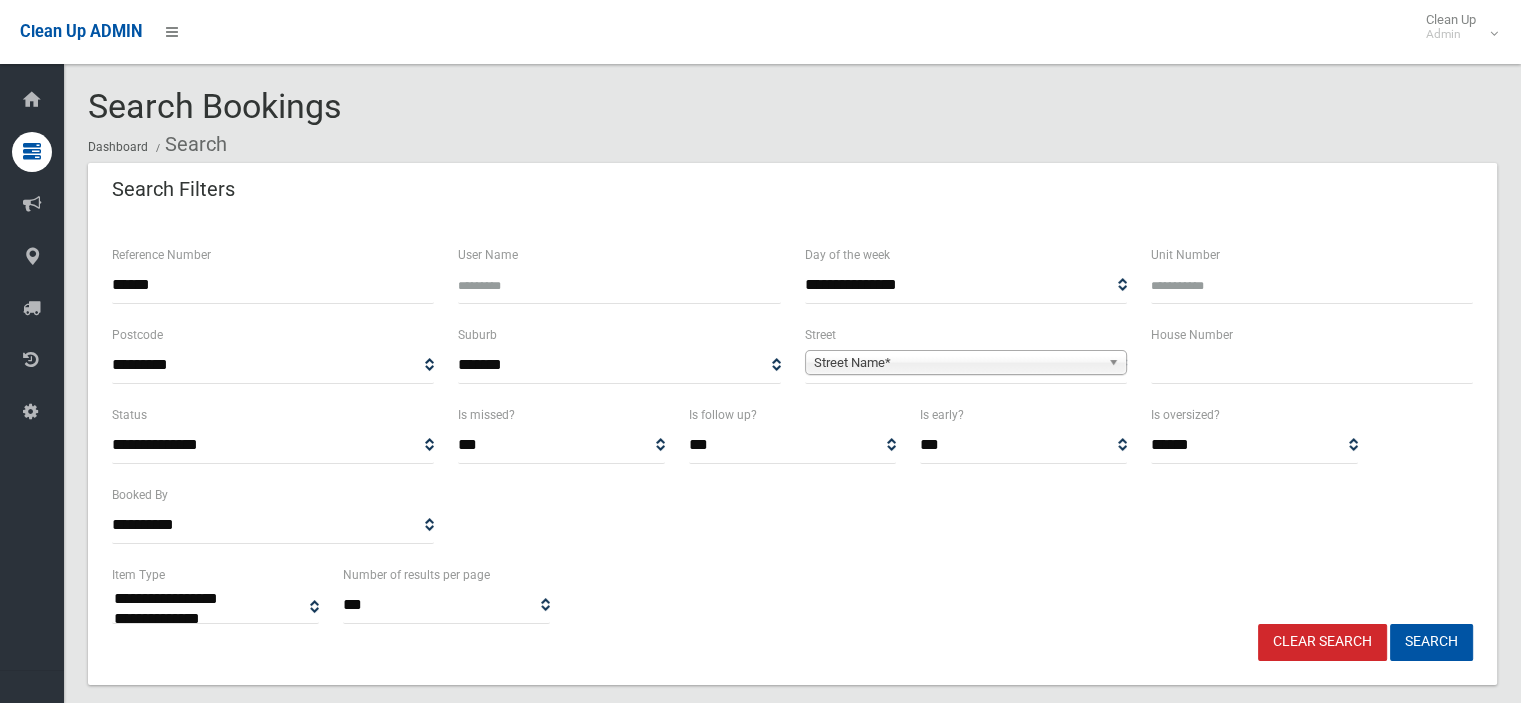 click on "User Name" at bounding box center (619, 283) 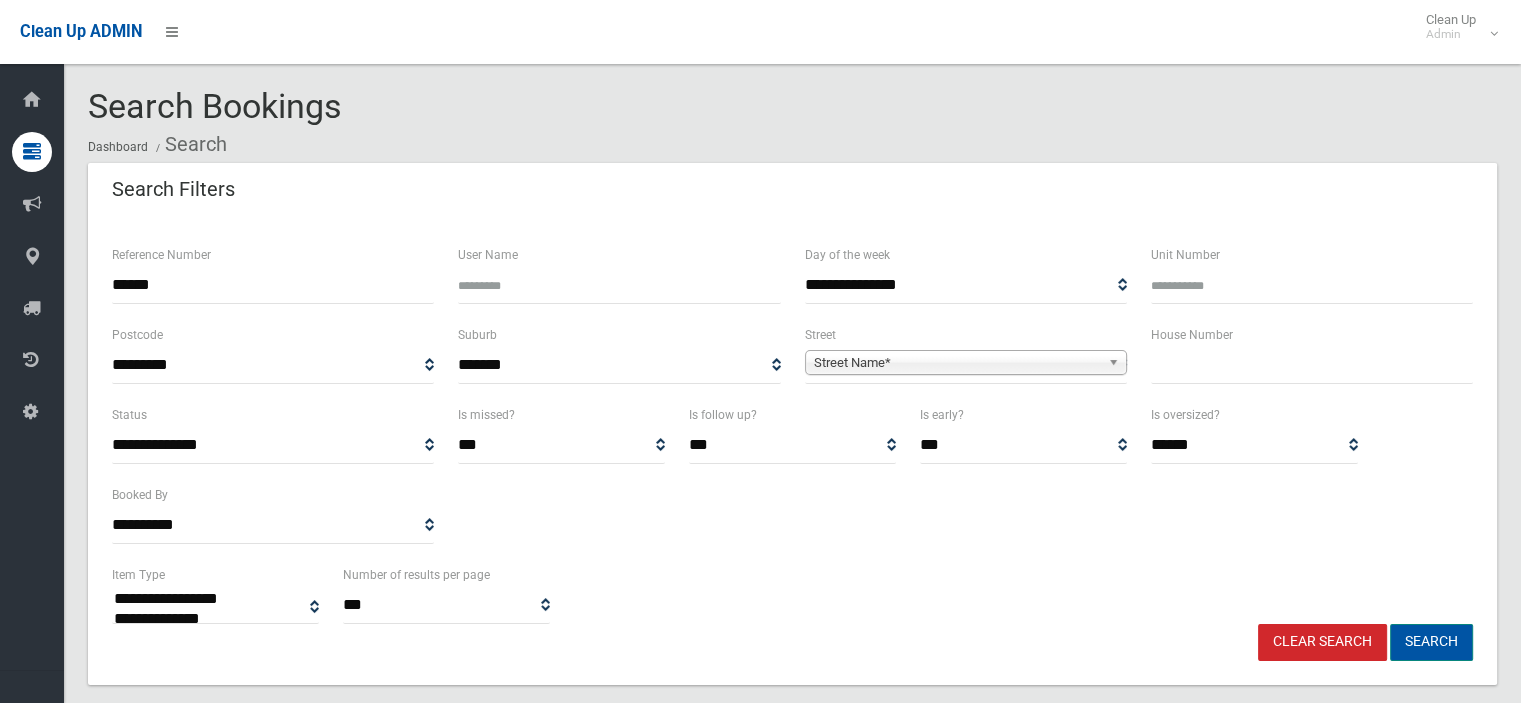 click on "Search" at bounding box center [1431, 642] 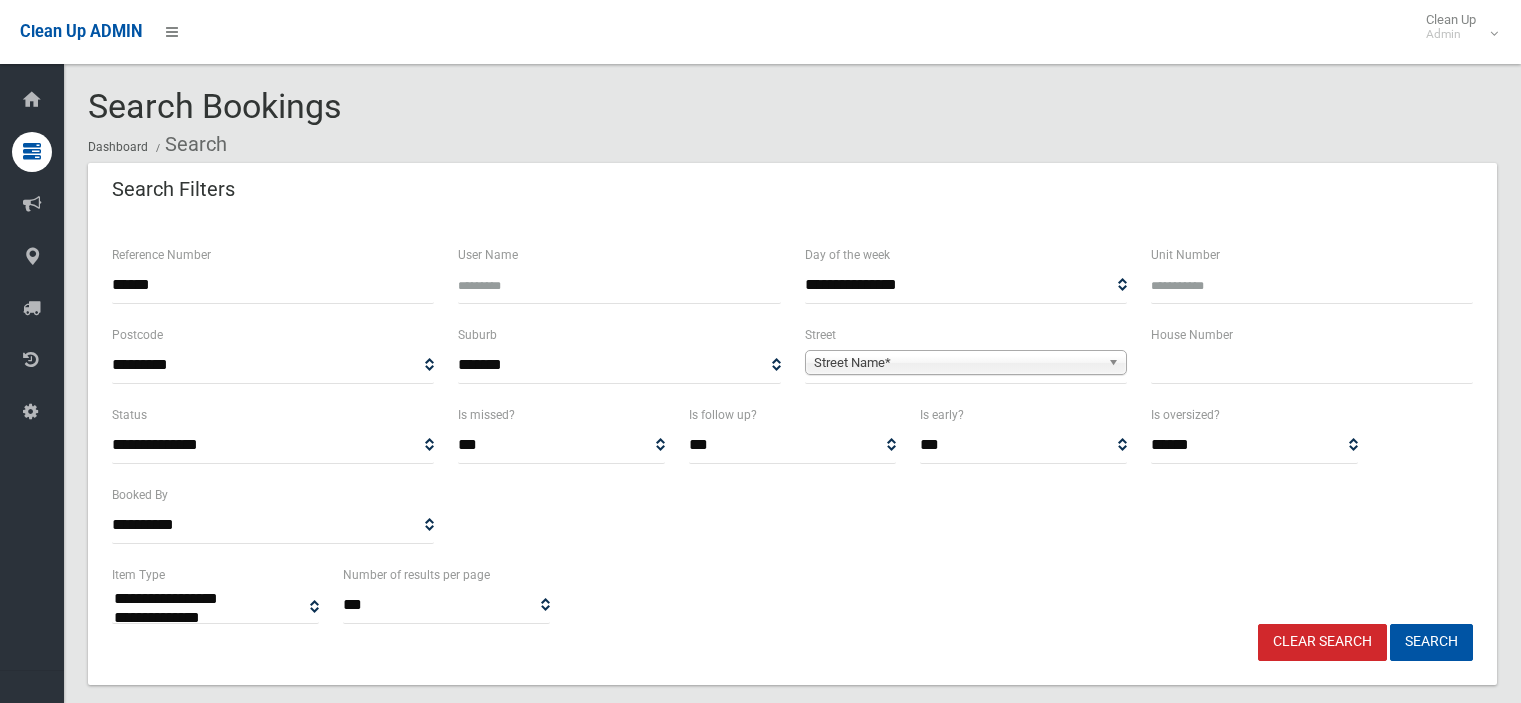 select 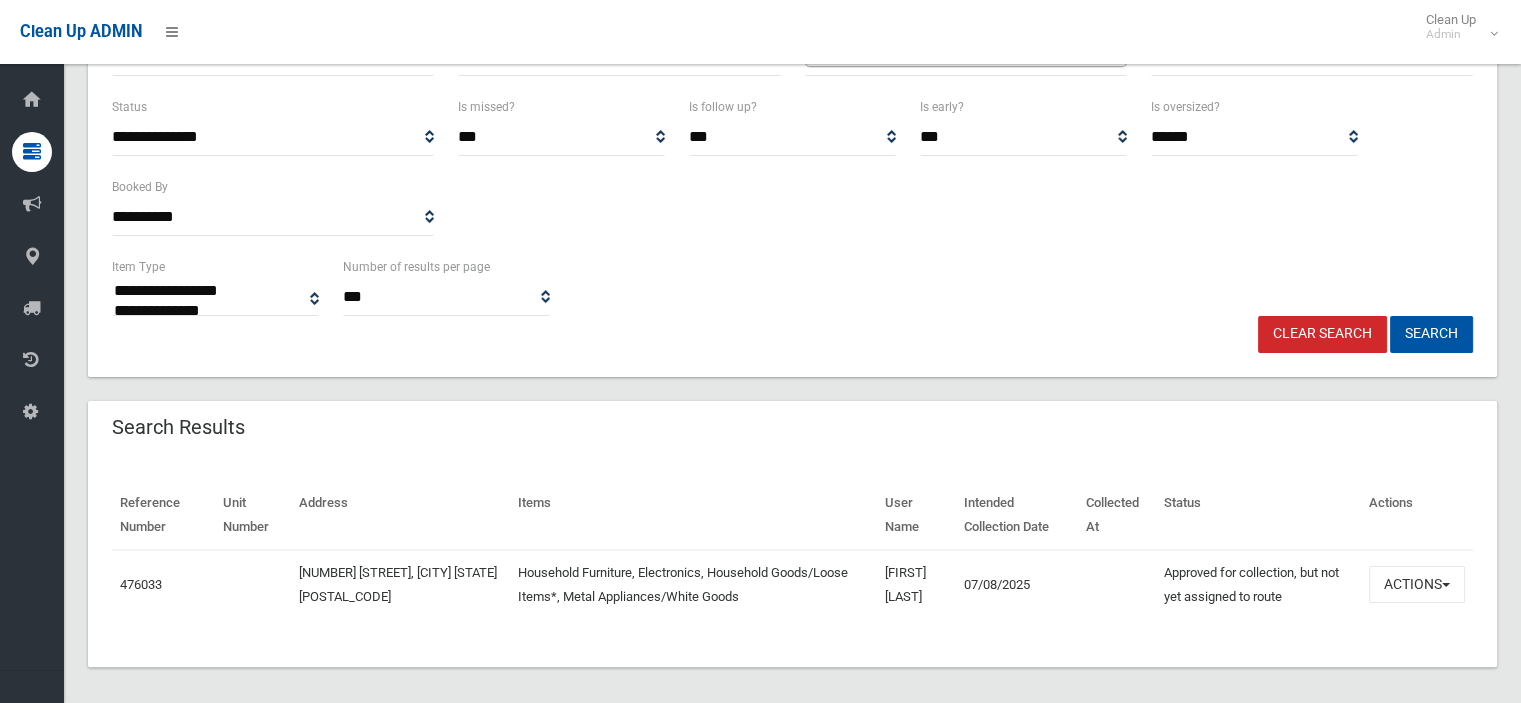scroll, scrollTop: 318, scrollLeft: 0, axis: vertical 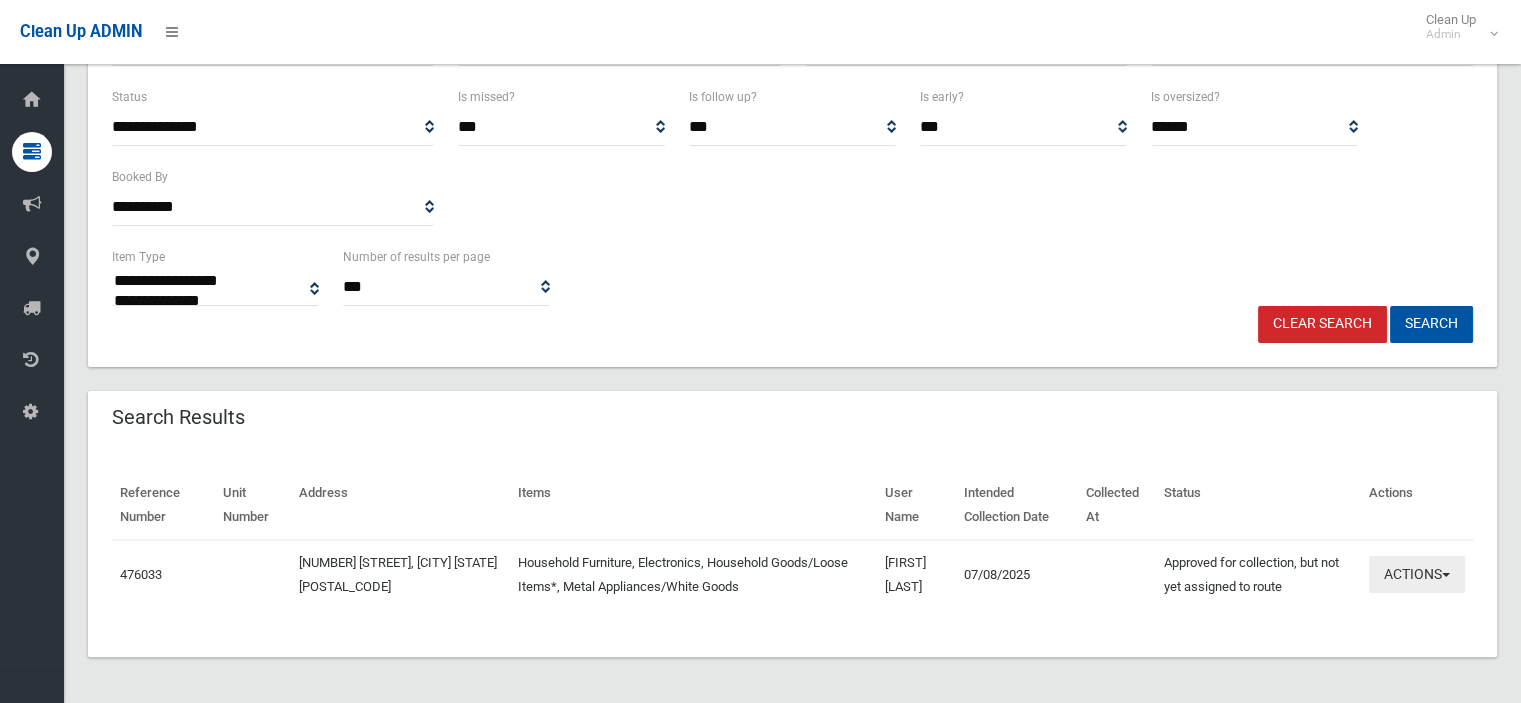 click at bounding box center (1446, 575) 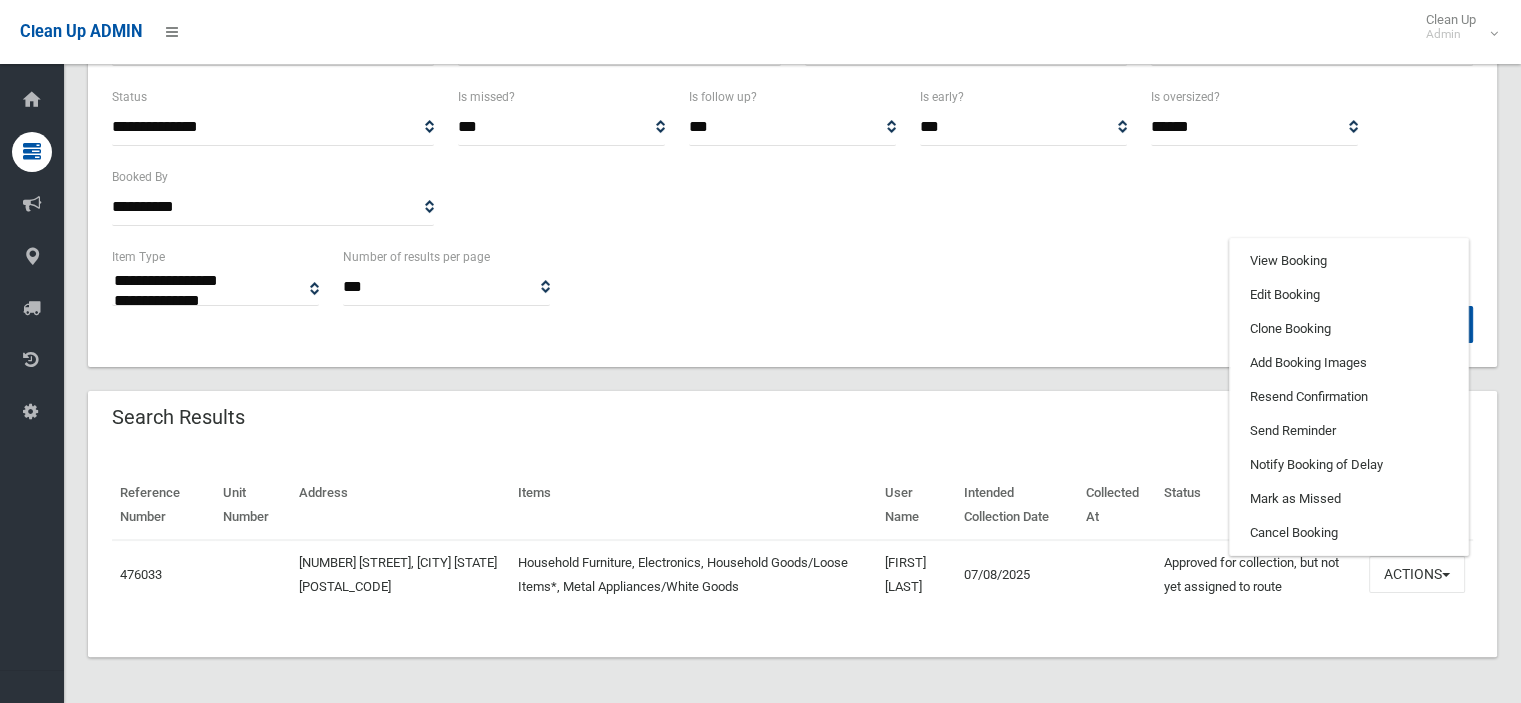 click on "**********" at bounding box center [792, 275] 